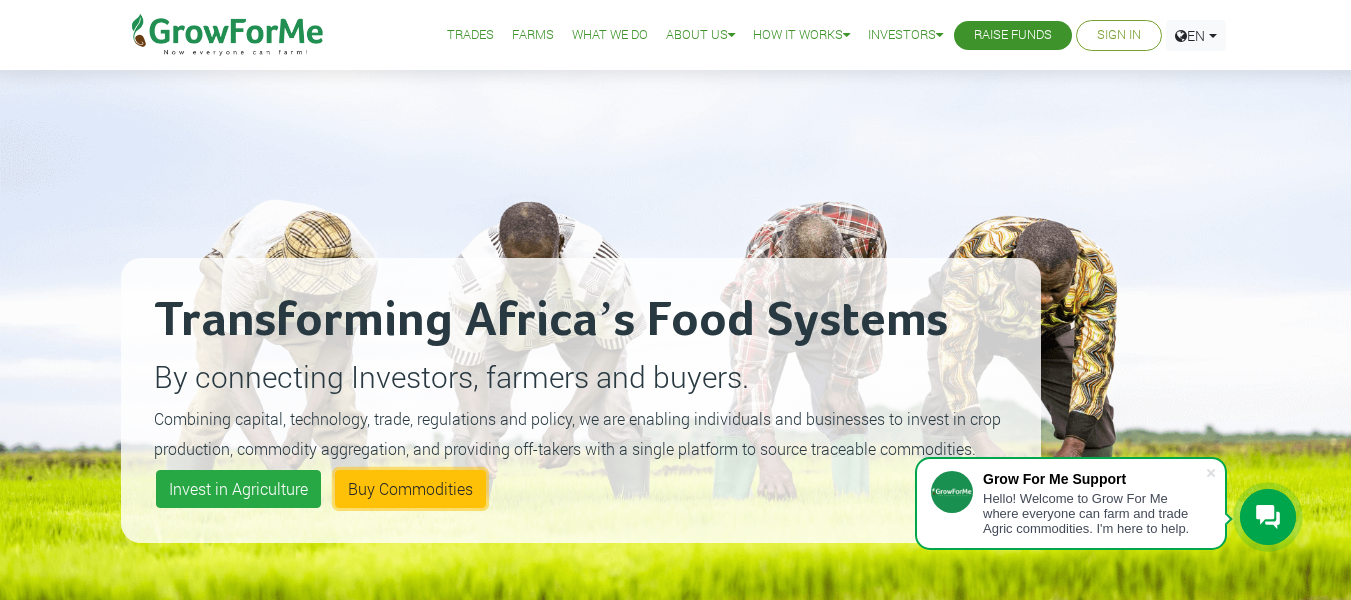 scroll, scrollTop: 0, scrollLeft: 0, axis: both 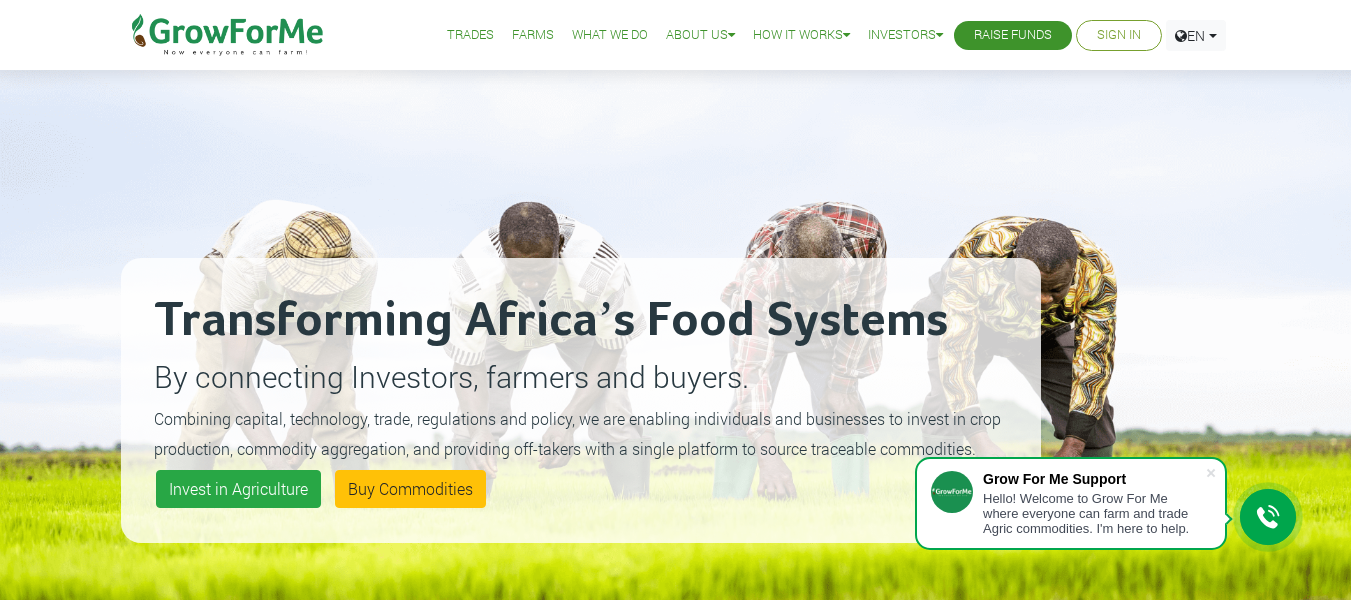 click on "Trades" at bounding box center (470, 35) 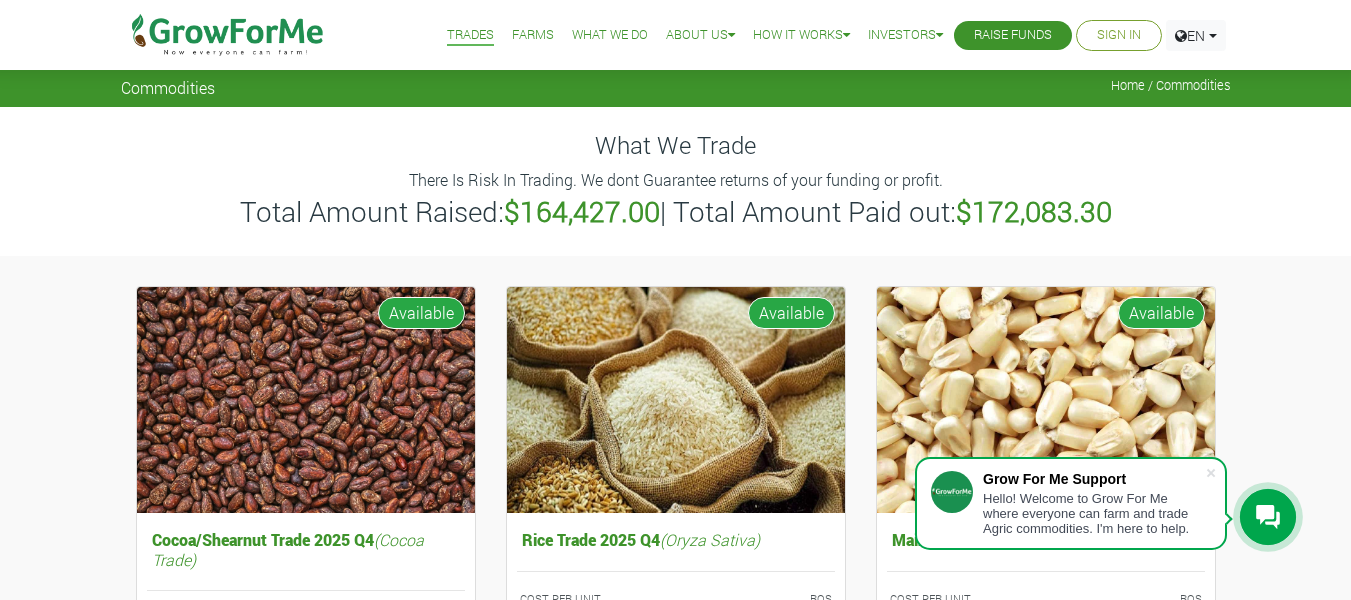 scroll, scrollTop: 0, scrollLeft: 0, axis: both 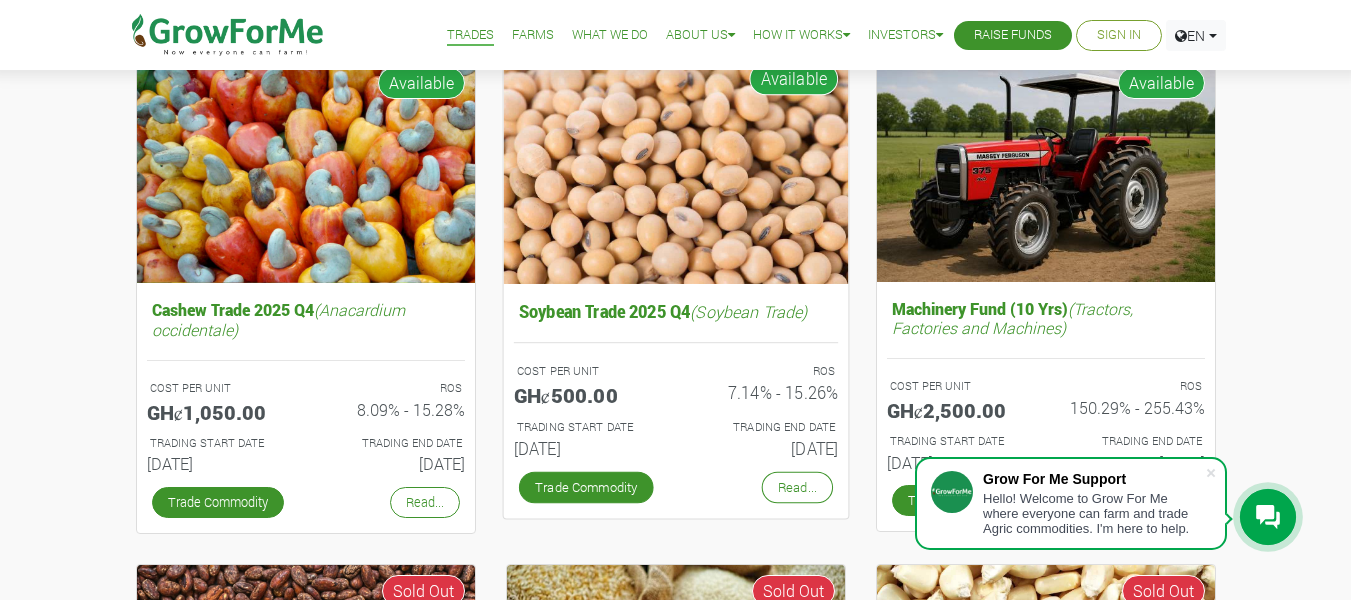 click at bounding box center (675, 167) 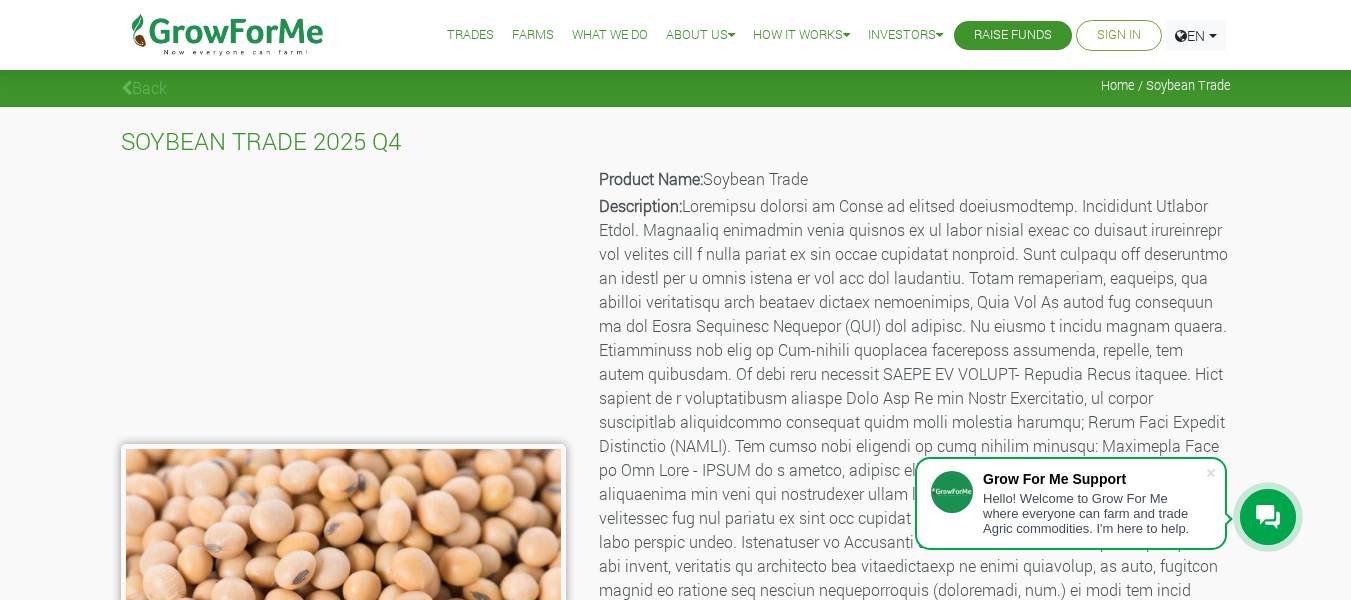 scroll, scrollTop: 0, scrollLeft: 0, axis: both 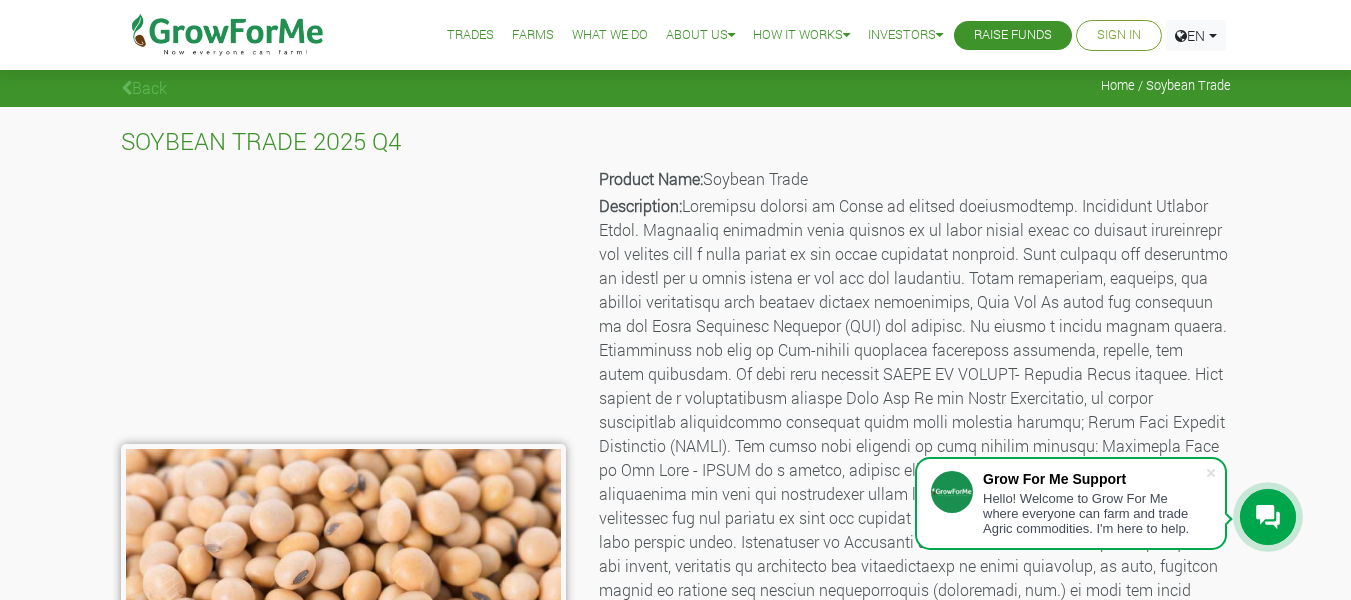 click on "Trades" at bounding box center (470, 35) 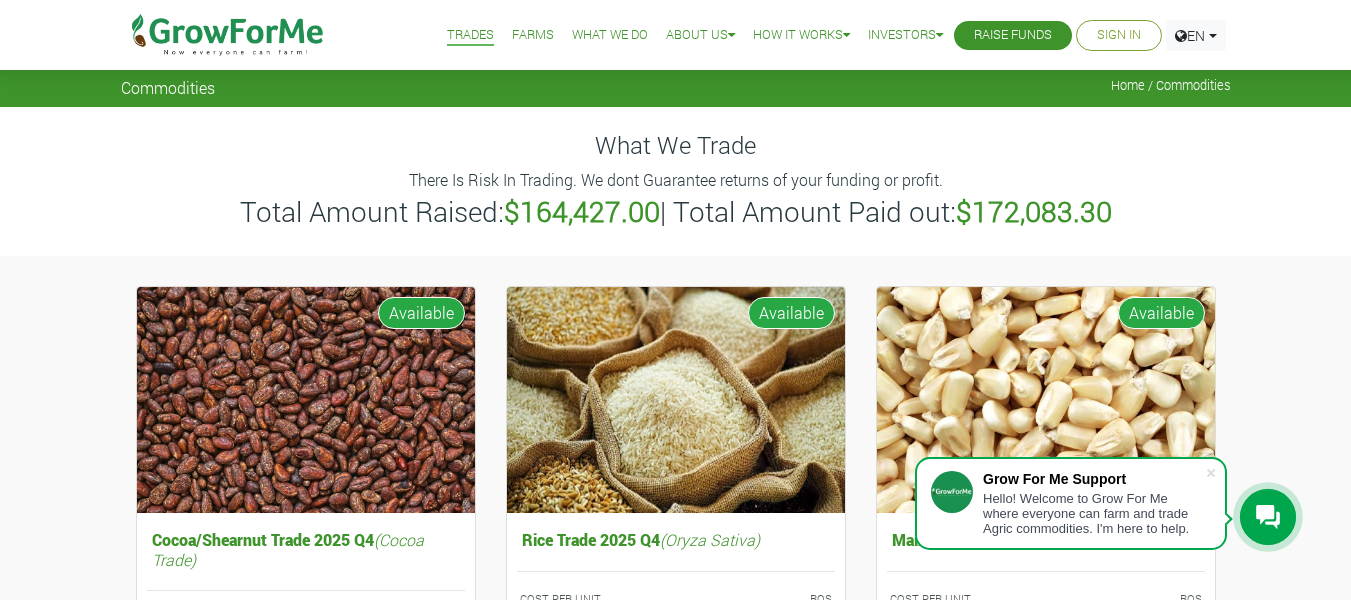 scroll, scrollTop: 0, scrollLeft: 0, axis: both 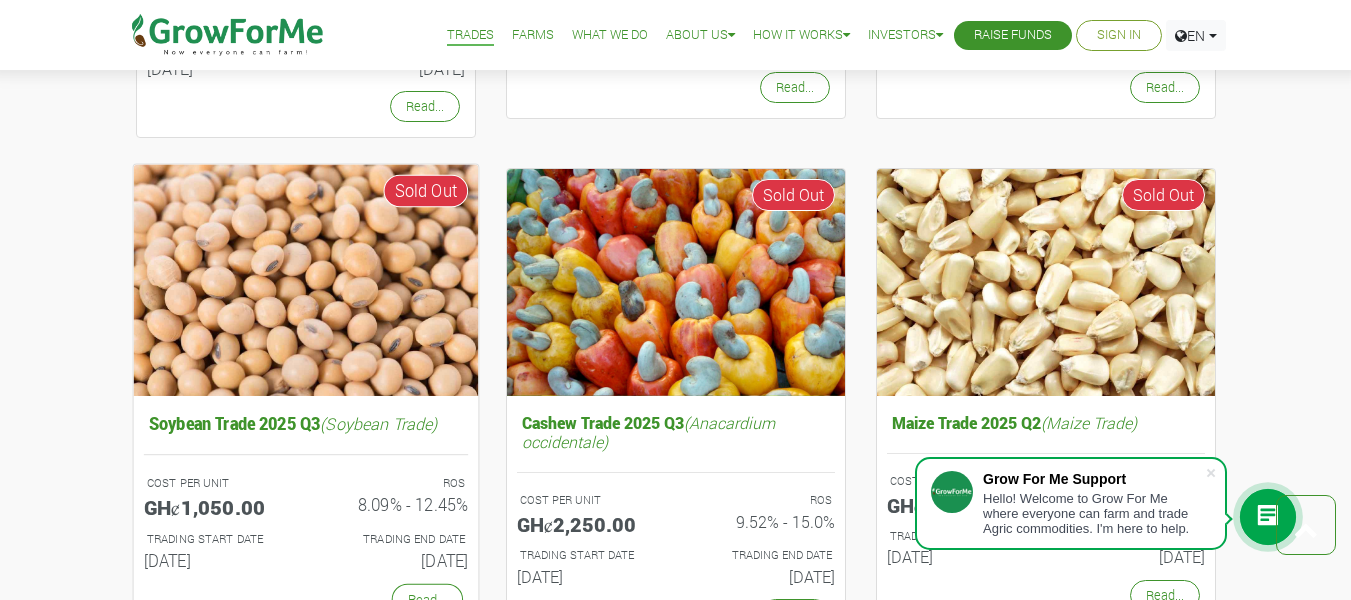 click at bounding box center (305, 279) 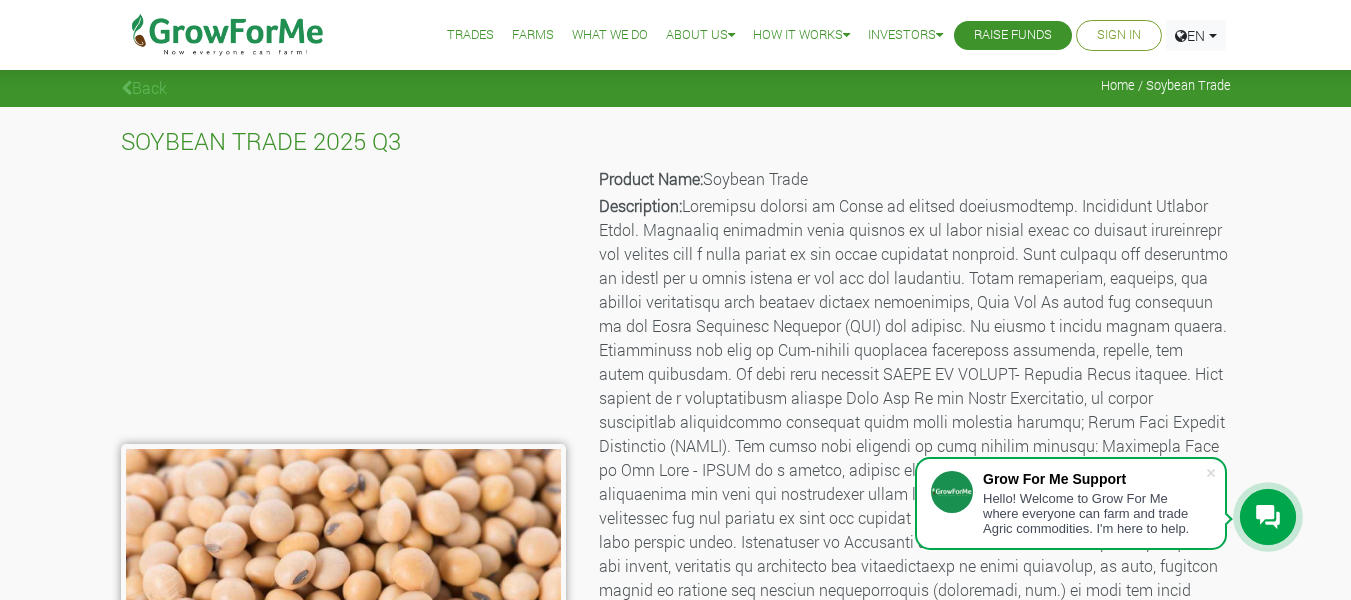 scroll, scrollTop: 0, scrollLeft: 0, axis: both 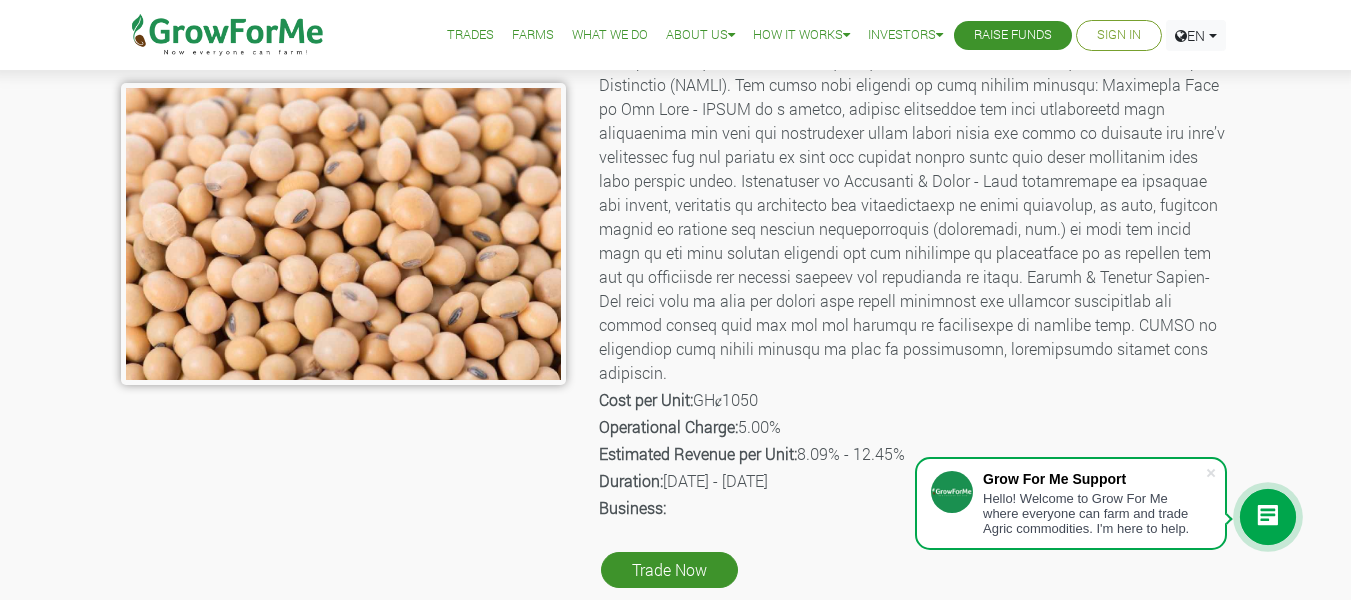 click on "Grow For Me Support
Hello! Welcome to Grow For Me where everyone can farm and trade Agric commodities. I'm here to help.
Main Channel
Callback
Feedback Form
+12059526298
Open Channel
Contact us on WhatsApp
Trades
Farms
What We Do
About Us
Traction
Our Vision
Our Team
Our Board
Our Advisers FAQ" at bounding box center (675, 701) 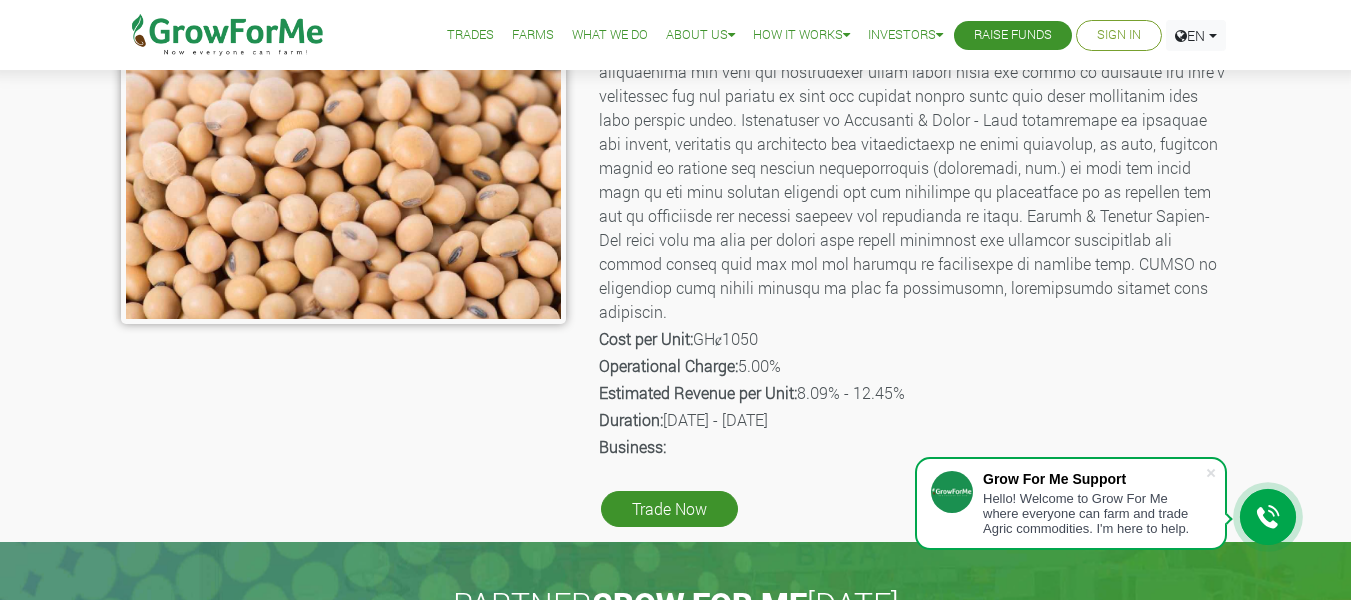 scroll, scrollTop: 429, scrollLeft: 0, axis: vertical 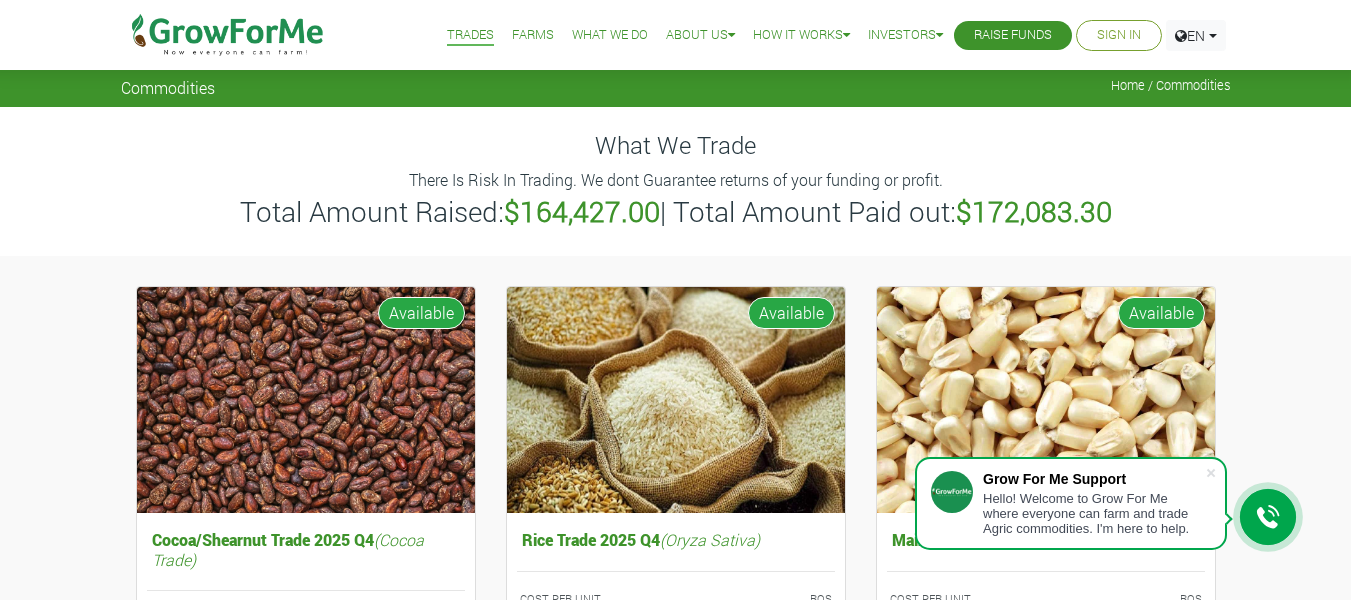 click on "Farms" at bounding box center (533, 35) 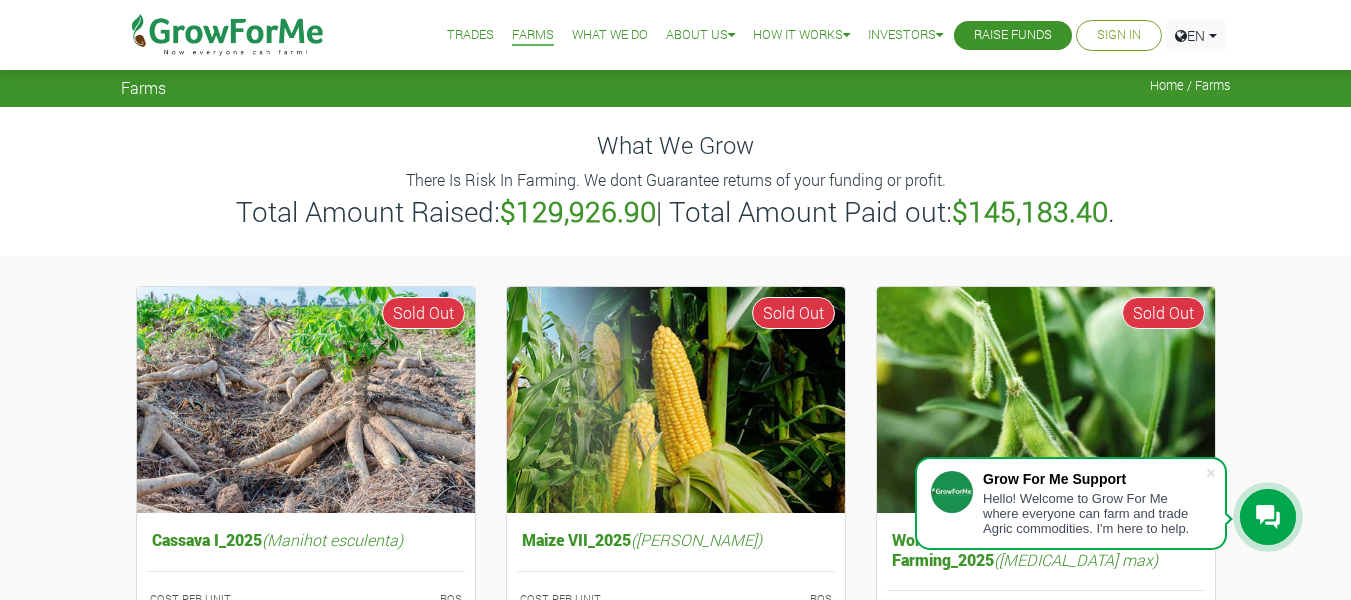 scroll, scrollTop: 0, scrollLeft: 0, axis: both 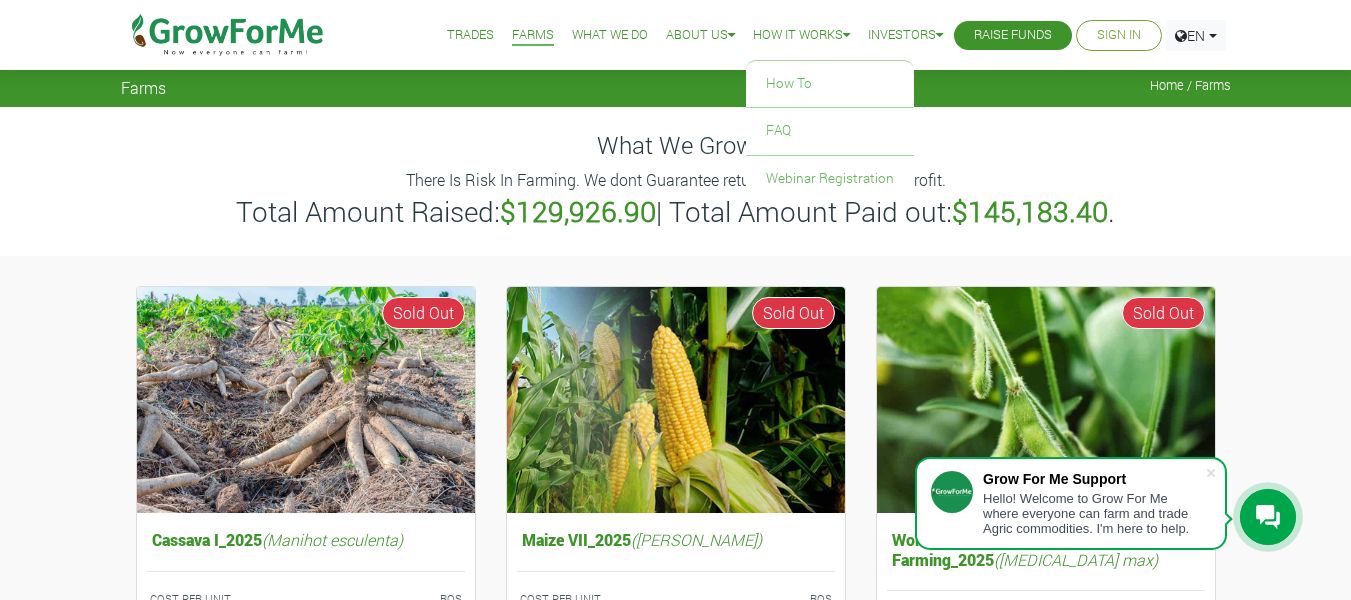 click on "How it Works" at bounding box center [801, 35] 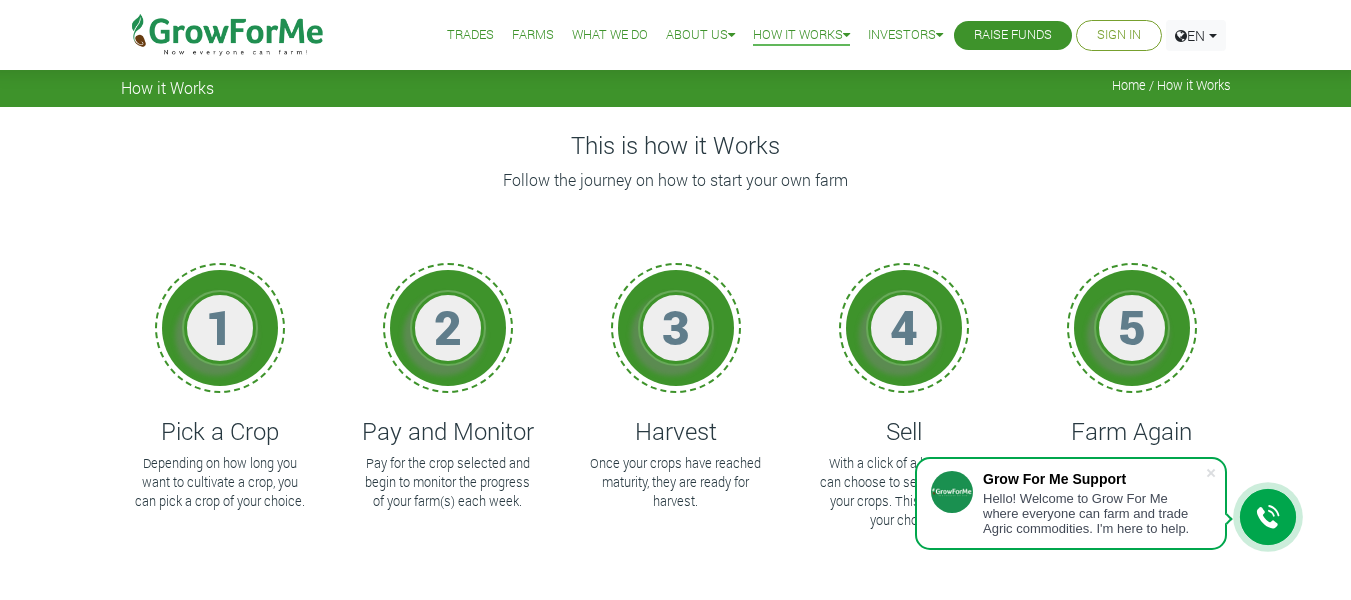 scroll, scrollTop: 0, scrollLeft: 0, axis: both 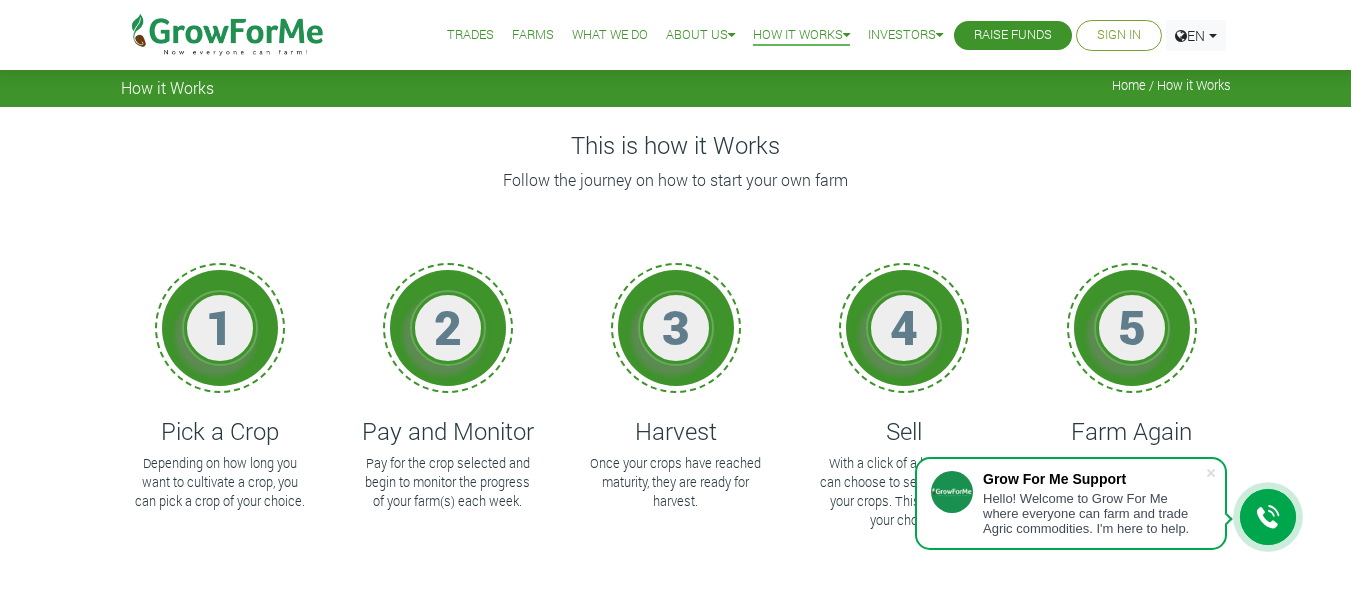 click on "5
Farm Again
Enjoy your Return on Funding. Now share your experience and get more people to farm again." at bounding box center (1132, 423) 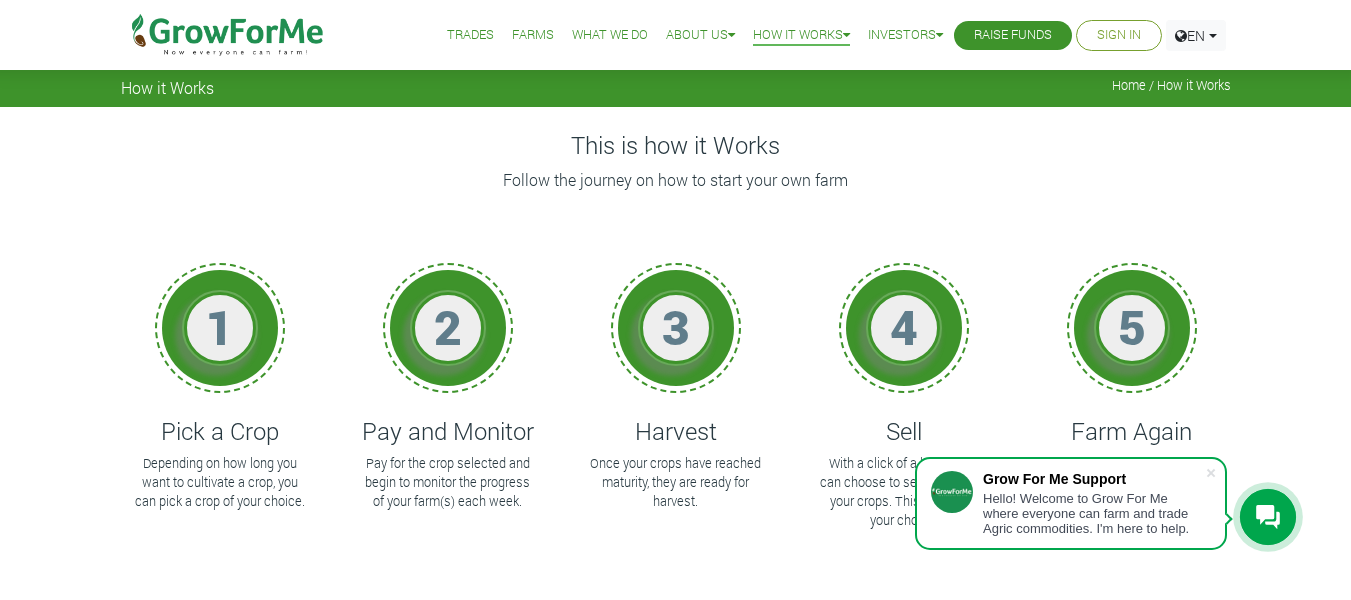 click on "This is how it Works
Follow the journey on how to start your own farm
1
Pick a Crop
Depending on how long you want to cultivate a crop, you can pick a crop of your choice.
2
Pay and Monitor
Pay for the crop selected and begin to monitor the progress of your farm(s) each week.
3 Harvest 4 5" at bounding box center (675, 617) 